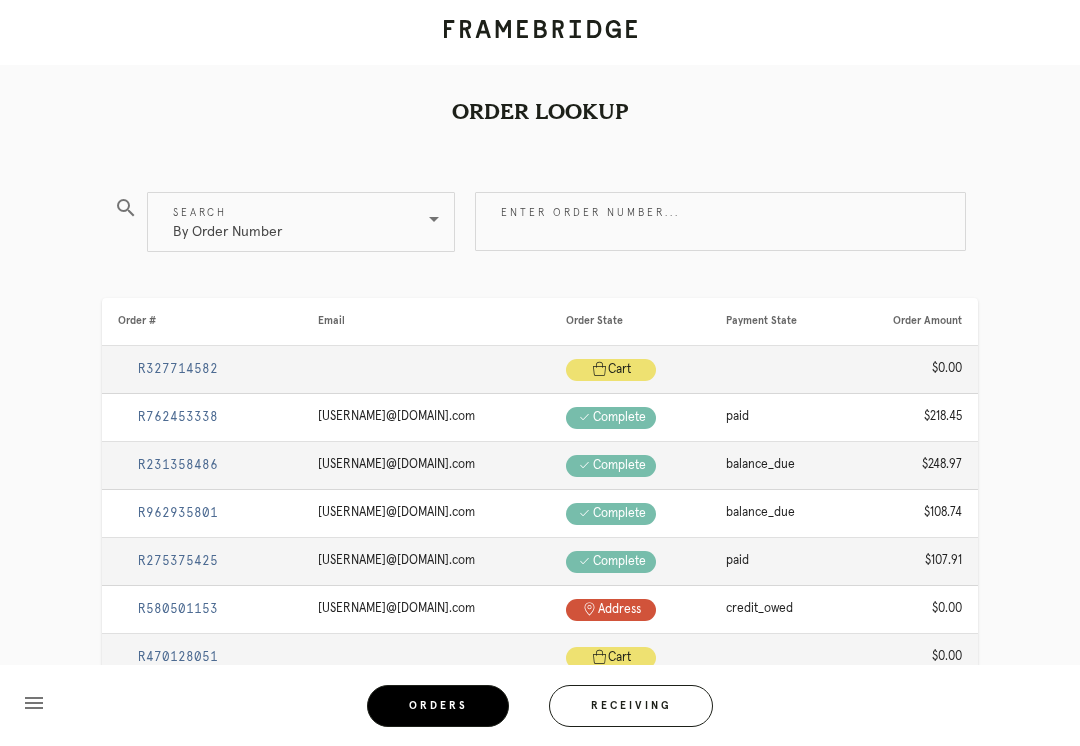 scroll, scrollTop: 0, scrollLeft: 0, axis: both 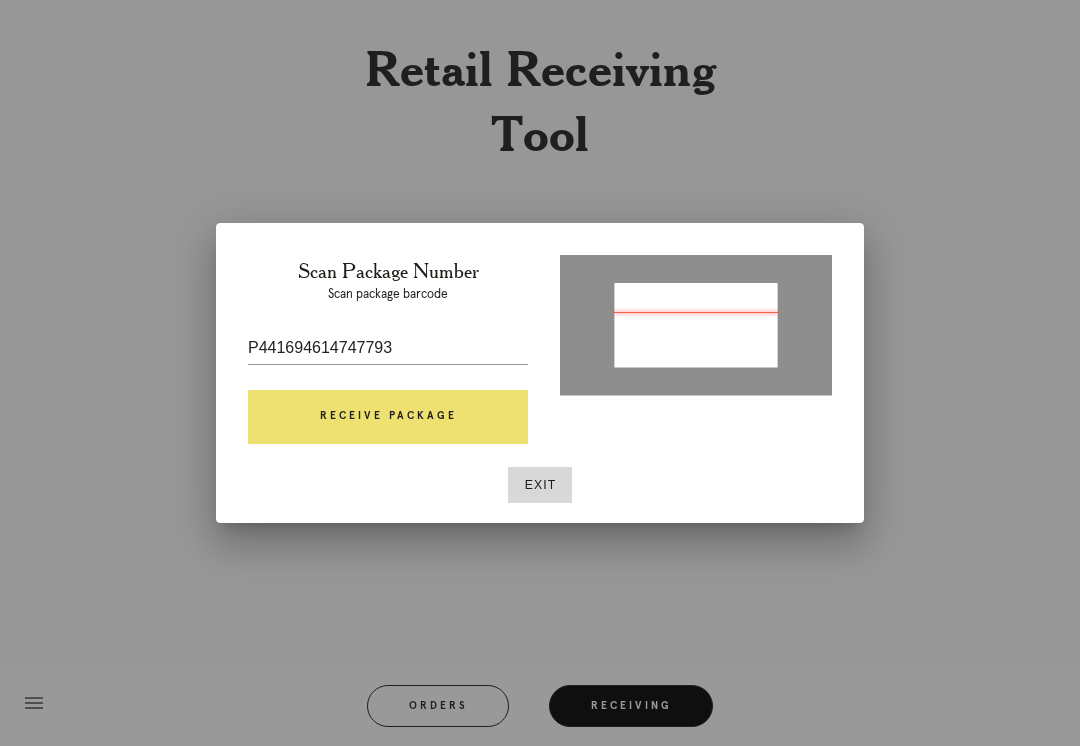 click on "Receive Package" at bounding box center [388, 417] 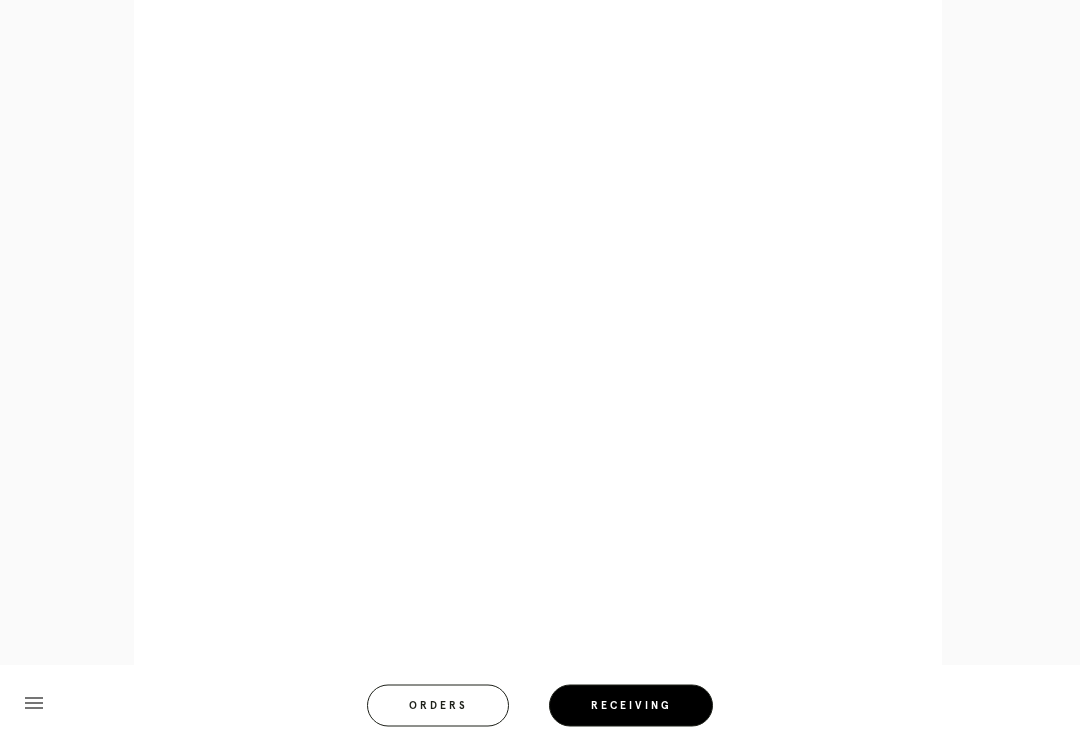 scroll, scrollTop: 910, scrollLeft: 0, axis: vertical 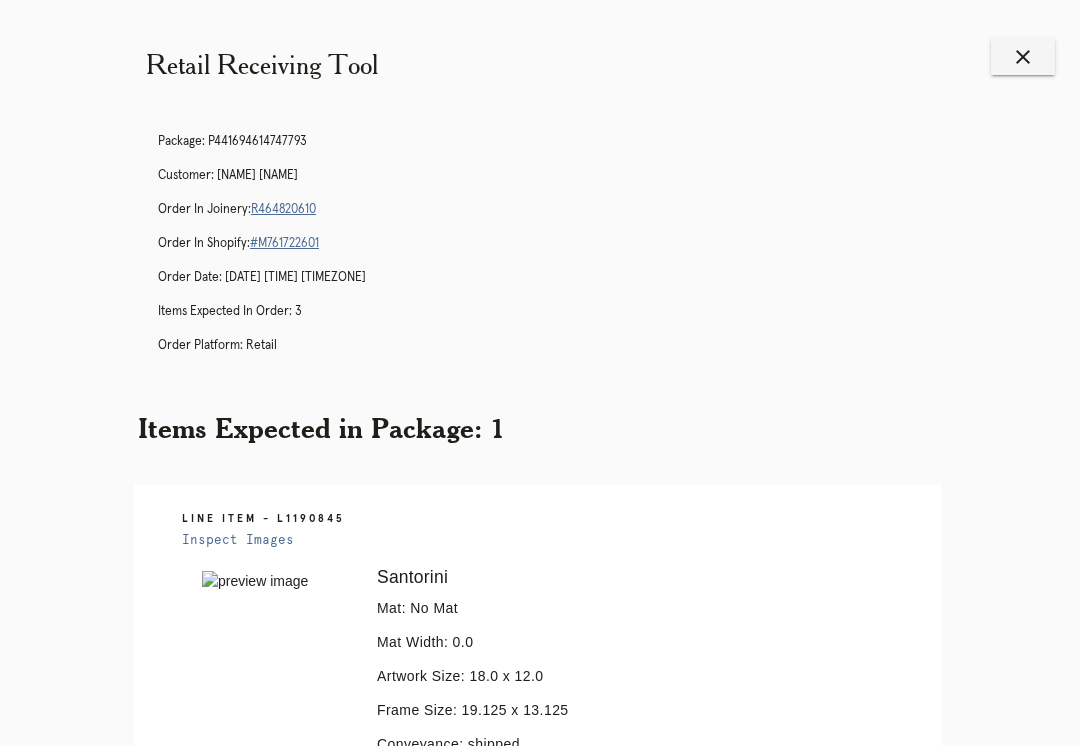 click on "Orders" at bounding box center [451, 1146] 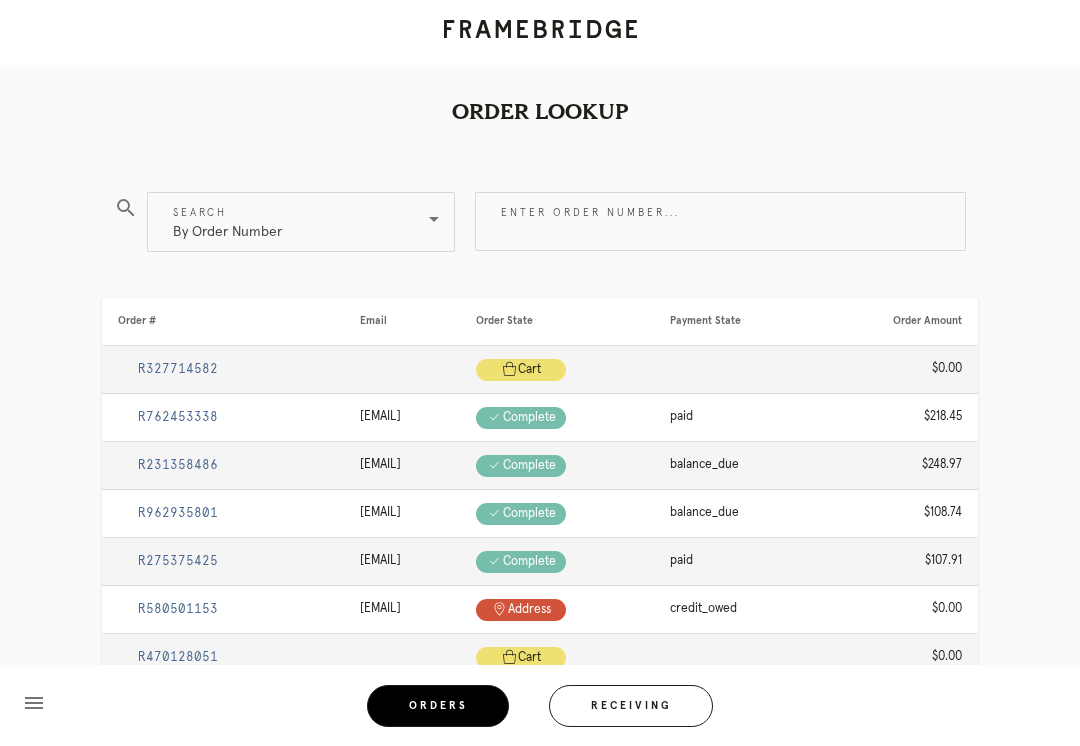 click on "Receiving" at bounding box center (631, 706) 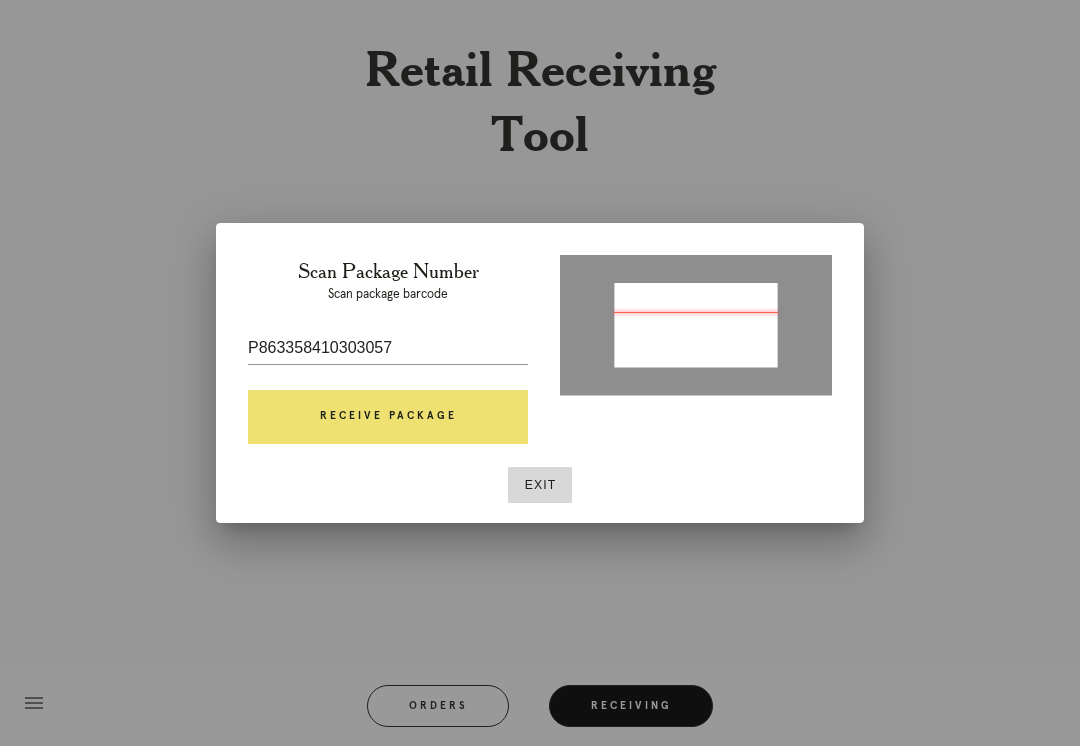 click on "Receive Package" at bounding box center (388, 417) 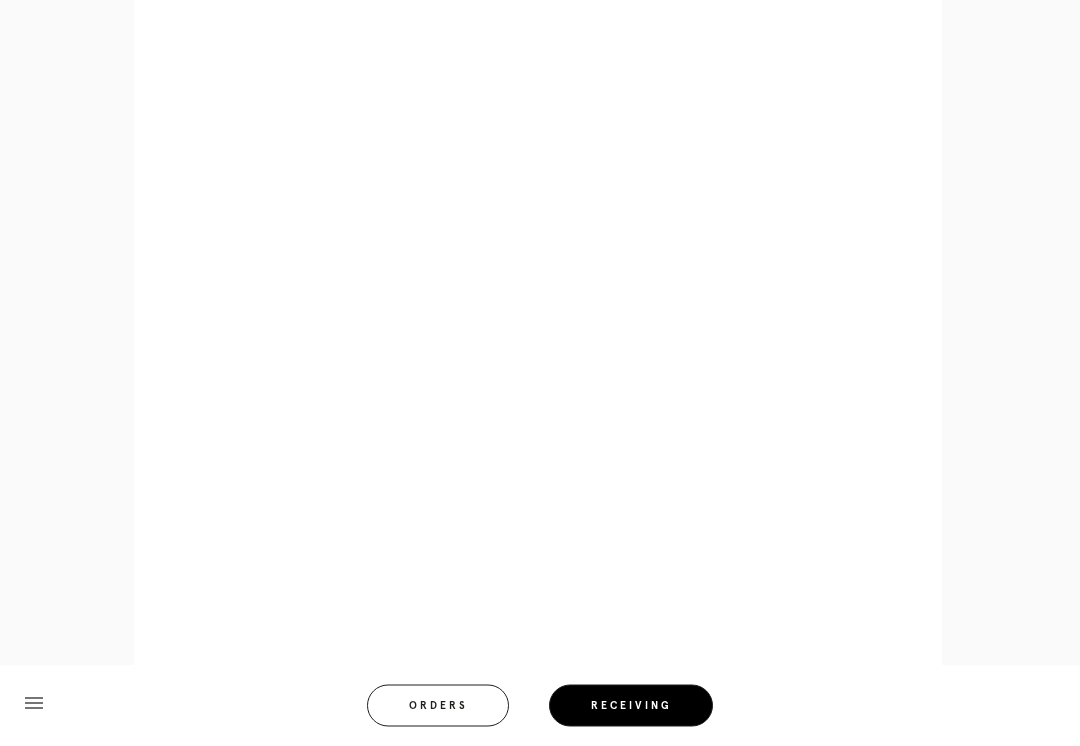 scroll, scrollTop: 892, scrollLeft: 0, axis: vertical 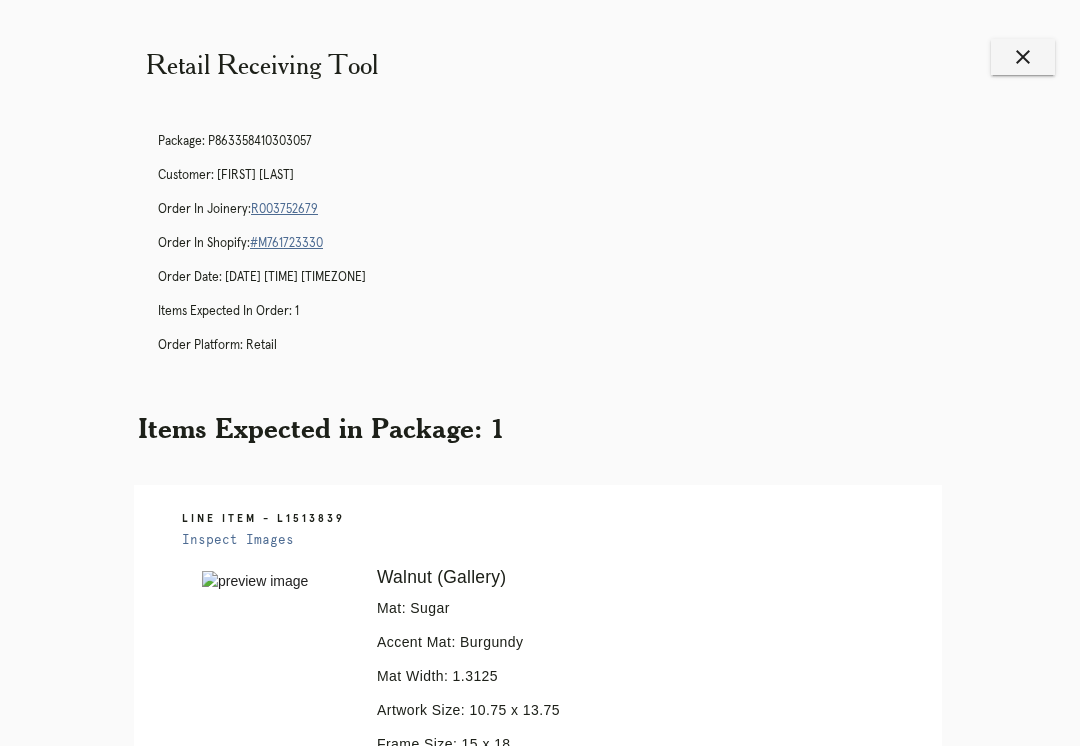 click on "Orders" at bounding box center (451, 1127) 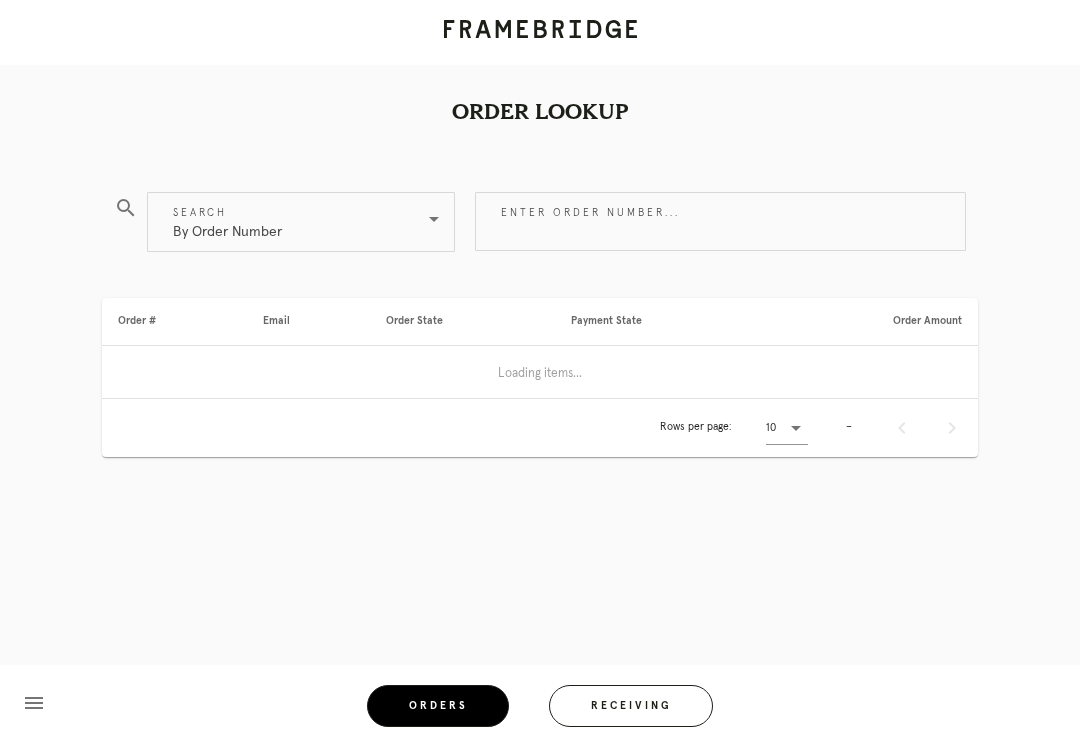 click on "Receiving" at bounding box center (631, 706) 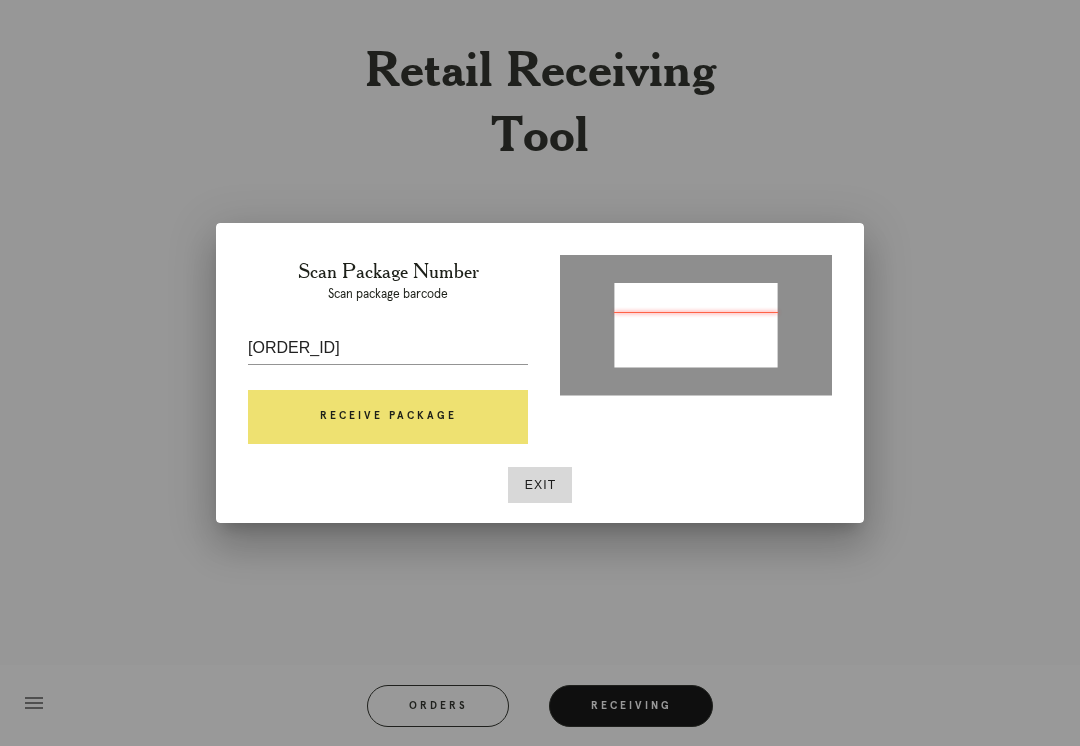 click on "Receive Package" at bounding box center [388, 417] 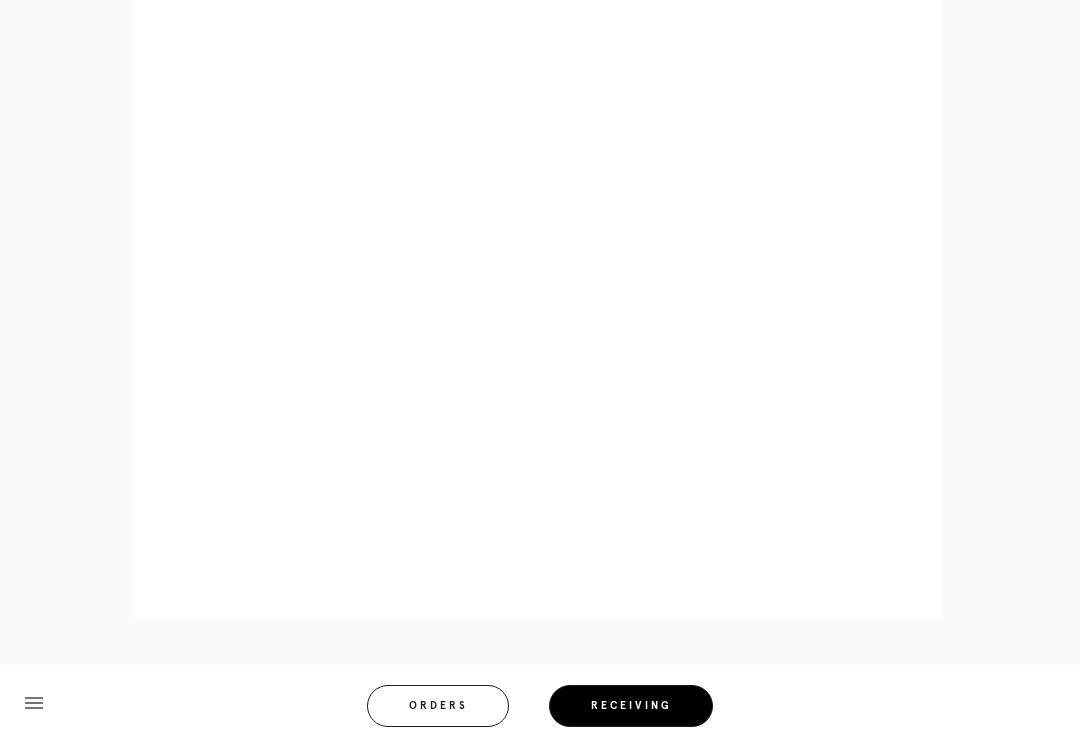 scroll, scrollTop: 883, scrollLeft: 0, axis: vertical 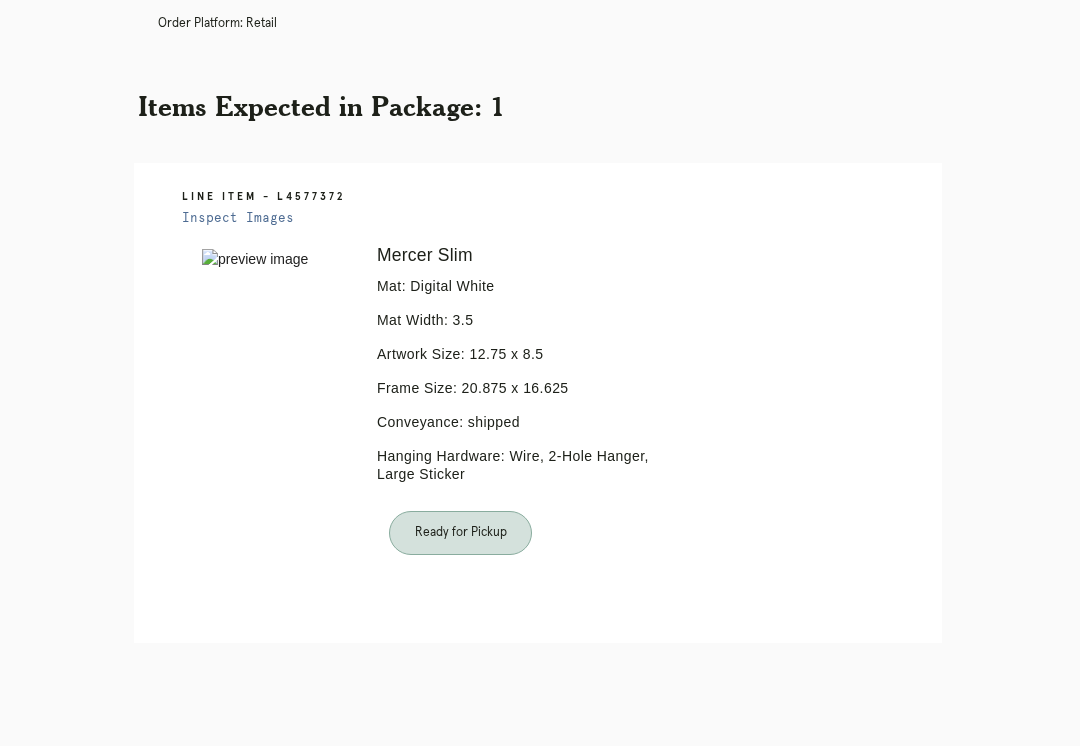 click on "Orders" at bounding box center (451, 771) 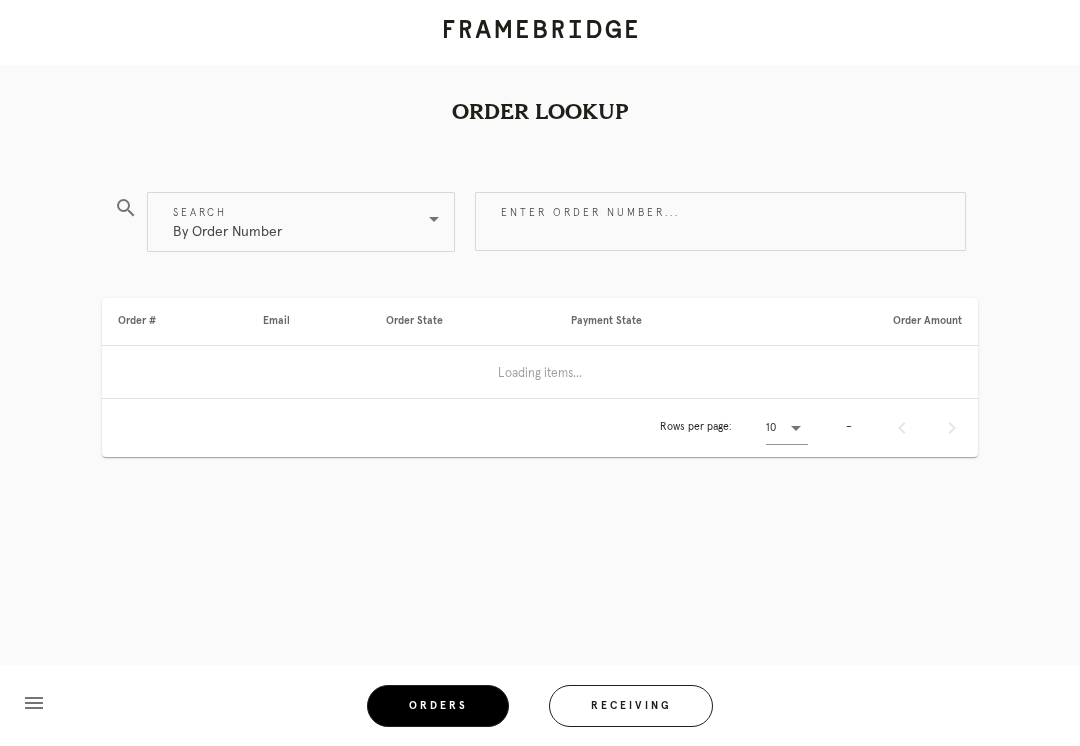 scroll, scrollTop: 0, scrollLeft: 0, axis: both 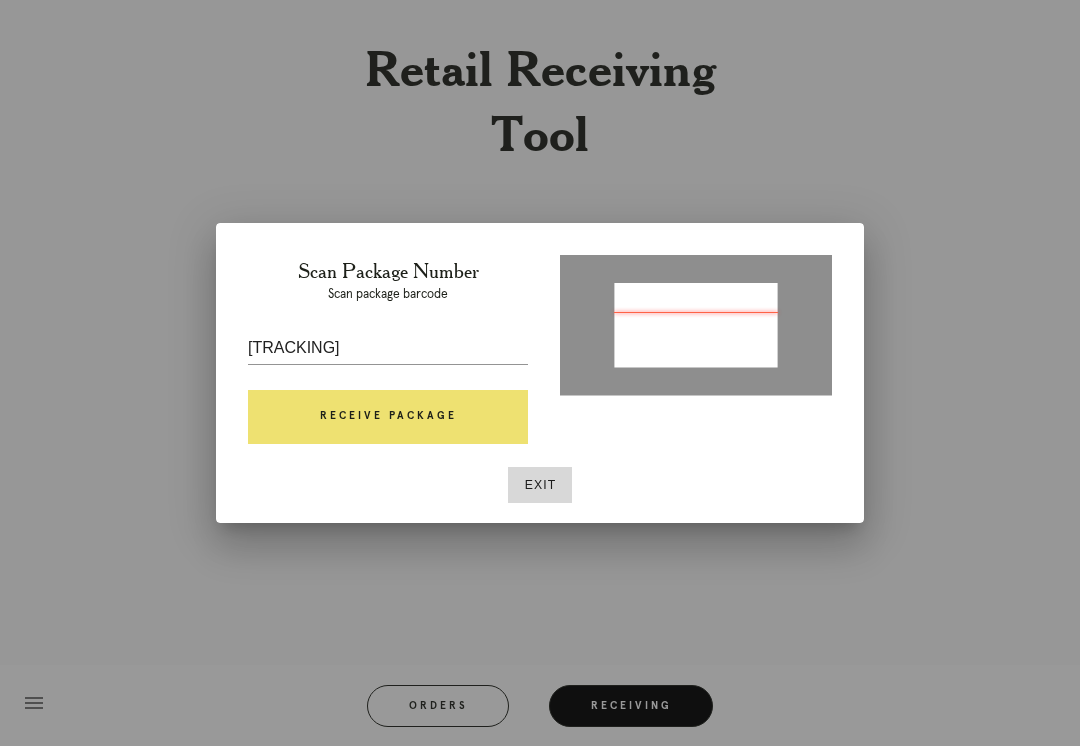 click on "Receive Package" at bounding box center (388, 417) 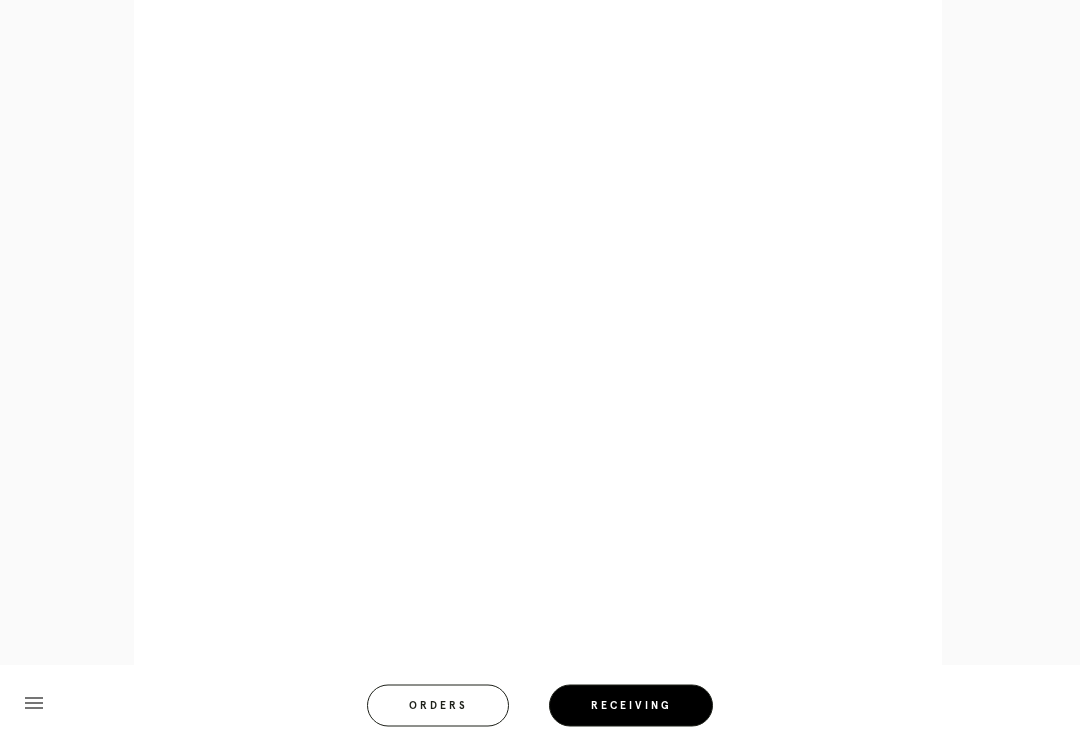 scroll, scrollTop: 858, scrollLeft: 0, axis: vertical 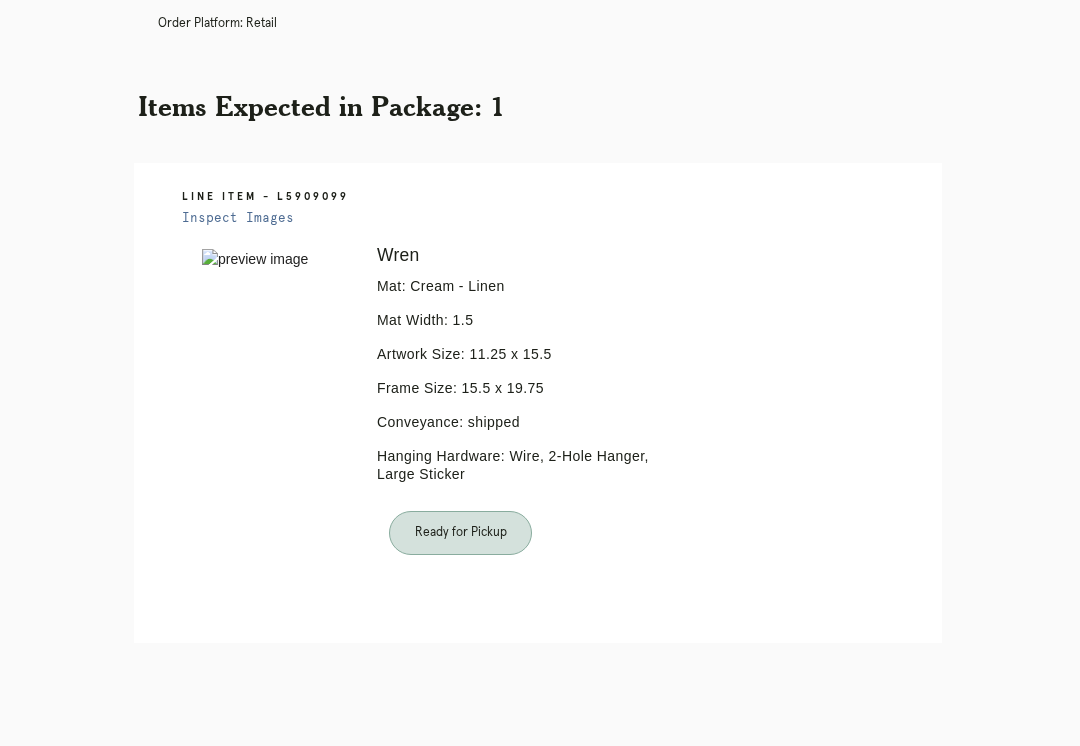 click on "Orders" at bounding box center (451, 771) 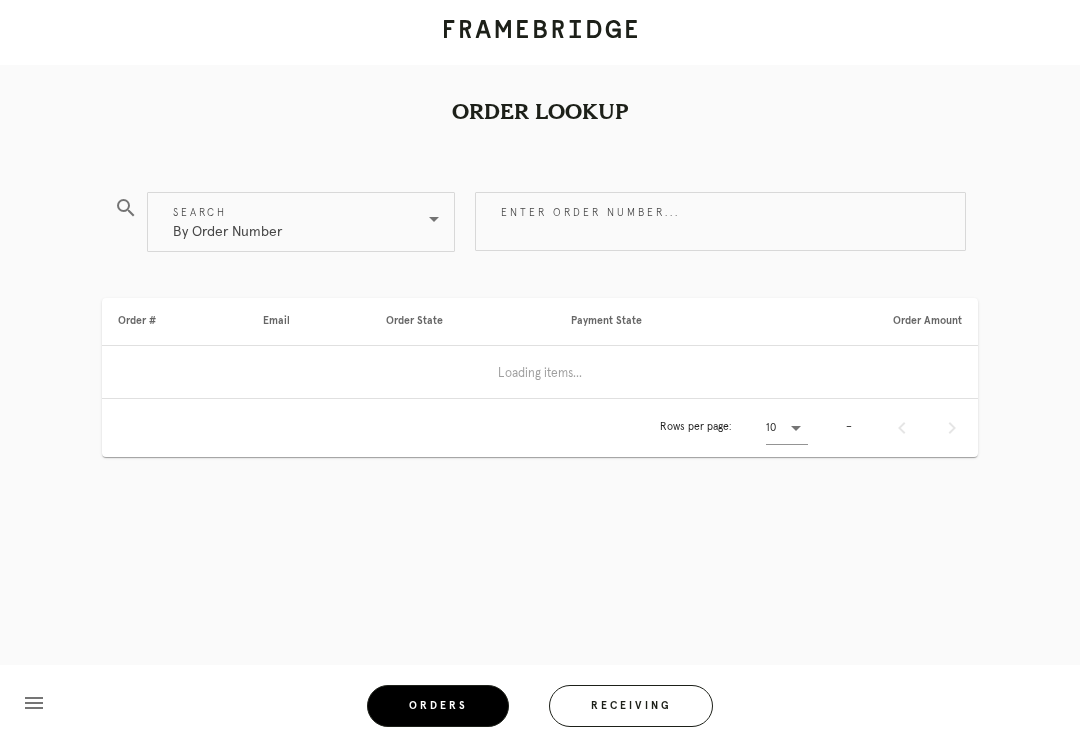 click on "Receiving" at bounding box center (631, 706) 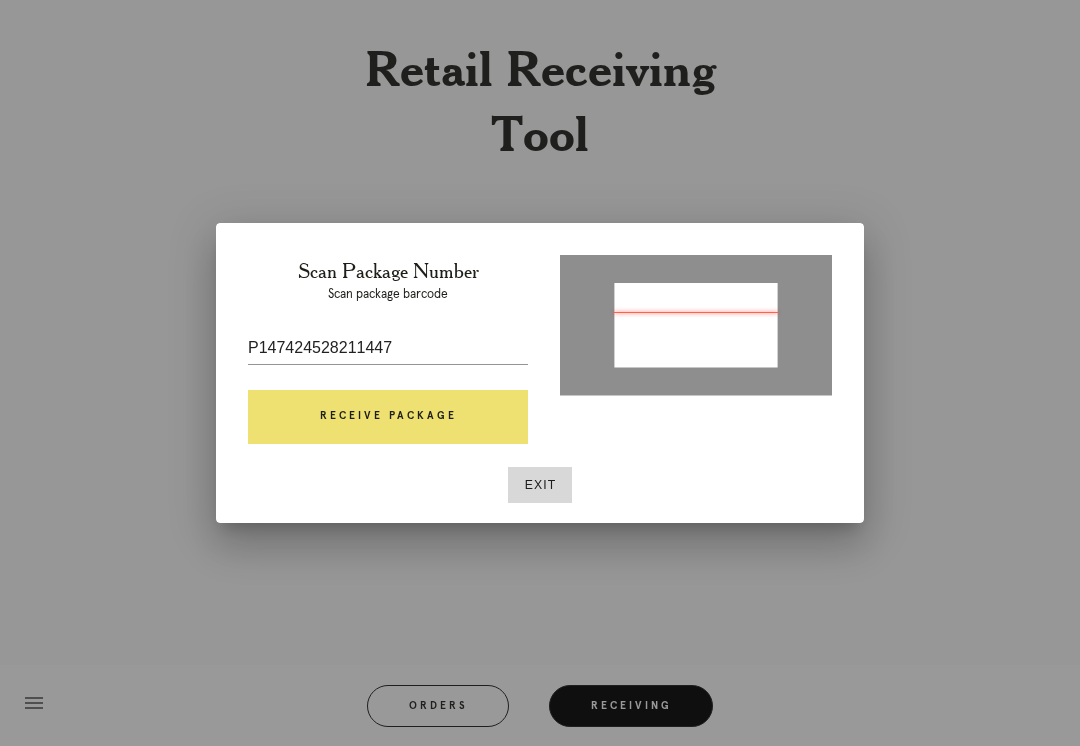 click on "Receive Package" at bounding box center (388, 417) 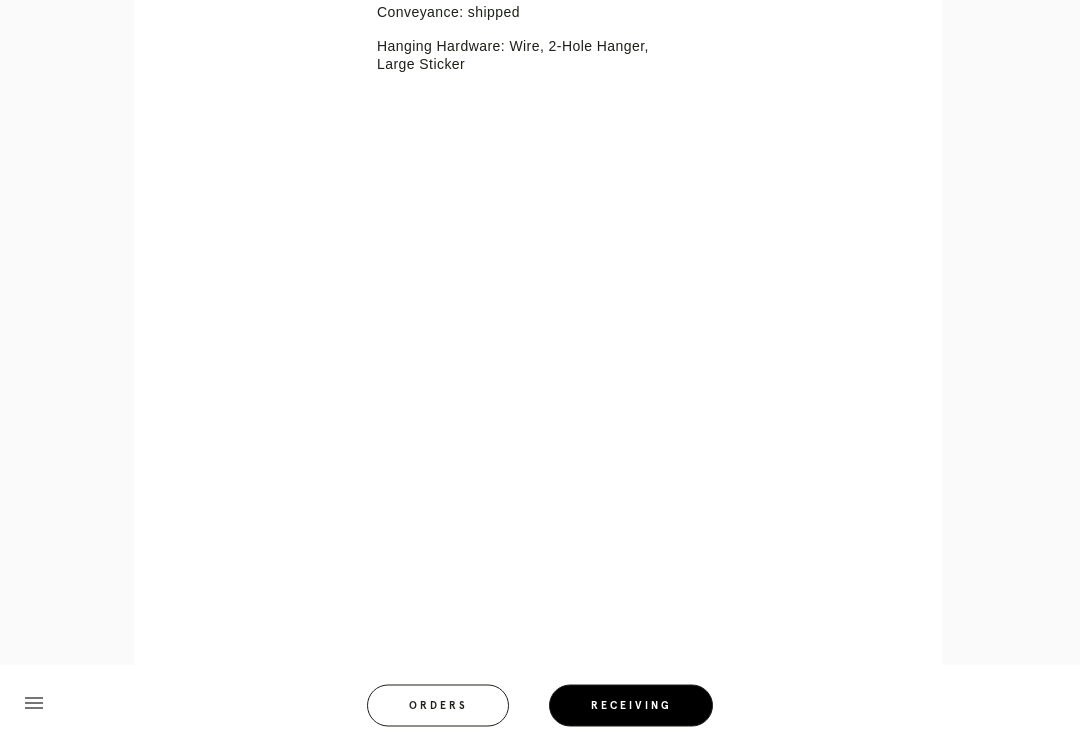 scroll, scrollTop: 731, scrollLeft: 0, axis: vertical 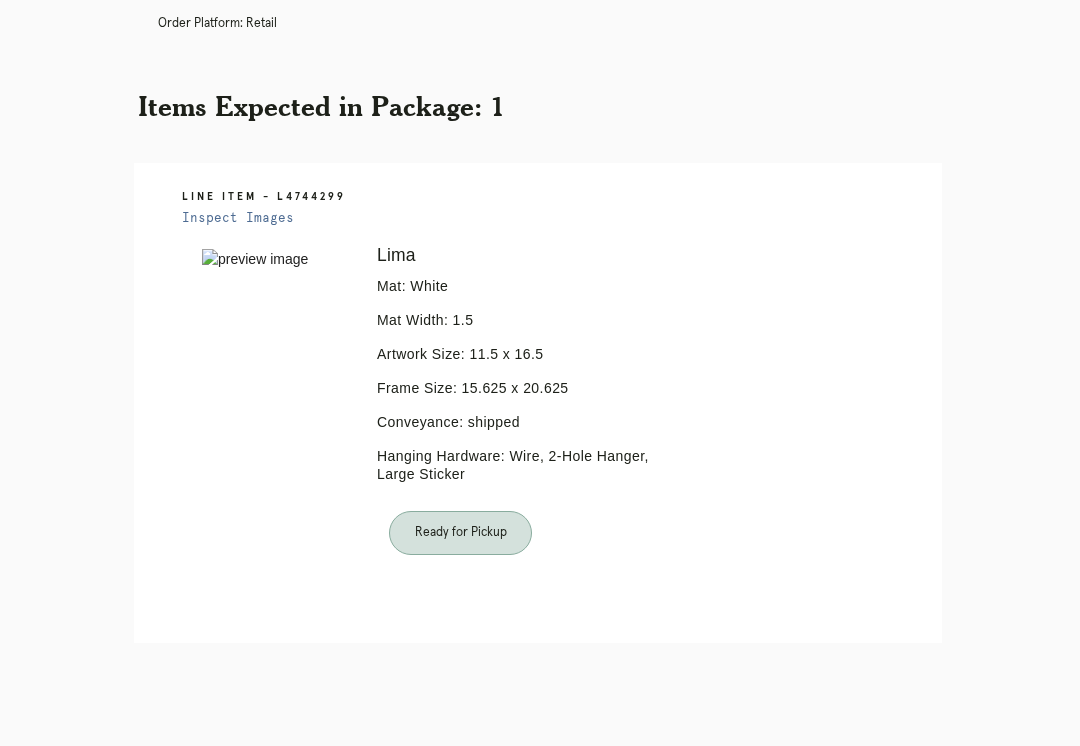 click on "Orders" at bounding box center [451, 771] 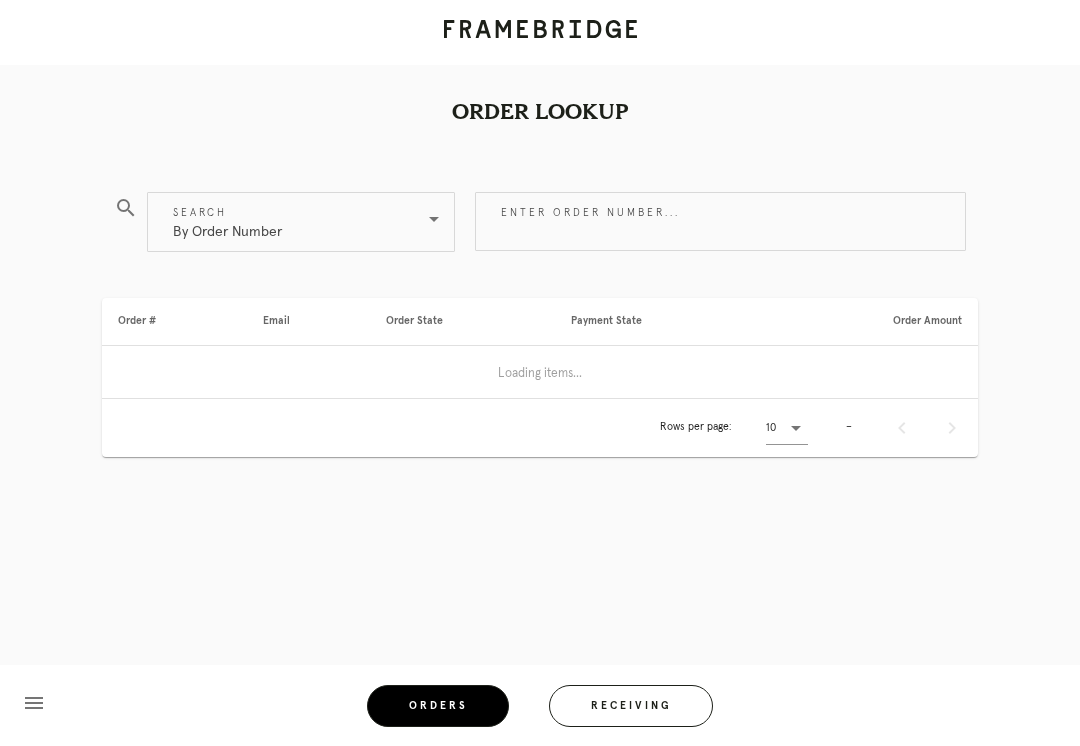 click on "Receiving" at bounding box center (631, 706) 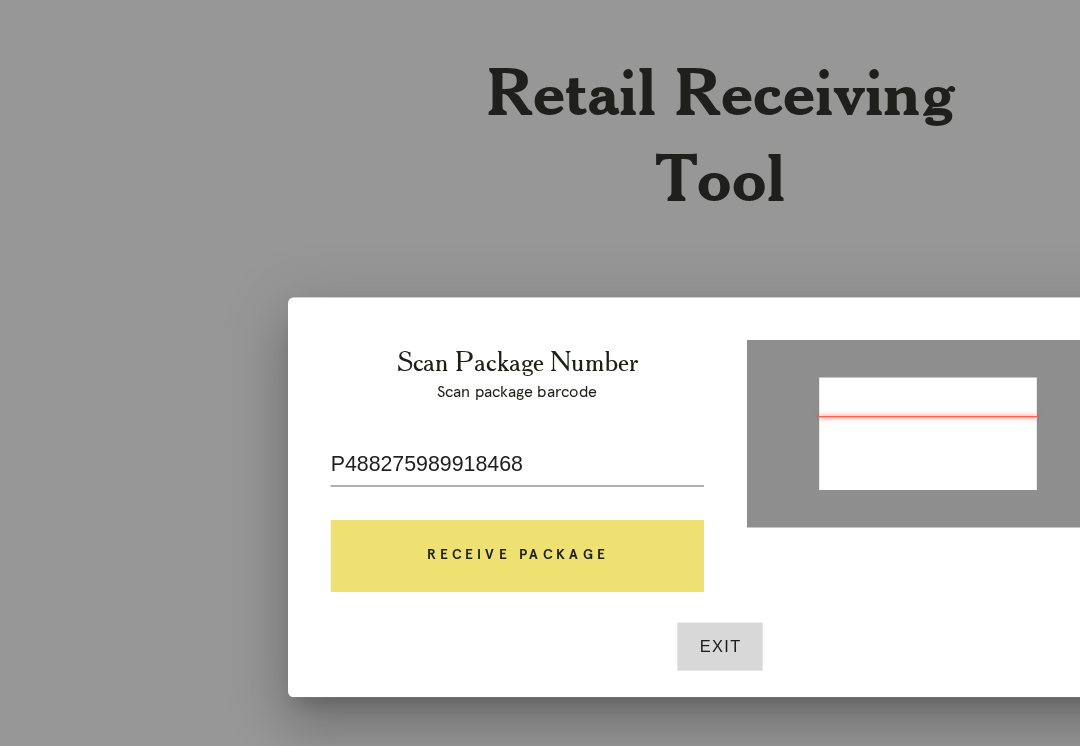 click on "Receive Package" at bounding box center [388, 417] 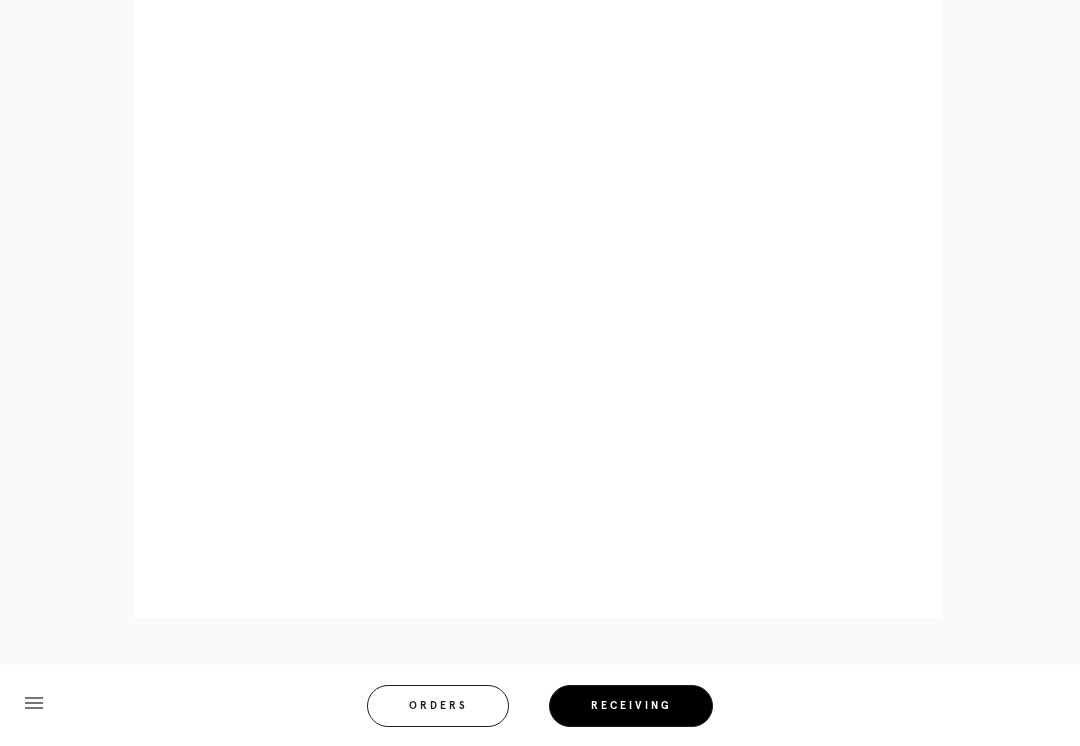 scroll, scrollTop: 1208, scrollLeft: 0, axis: vertical 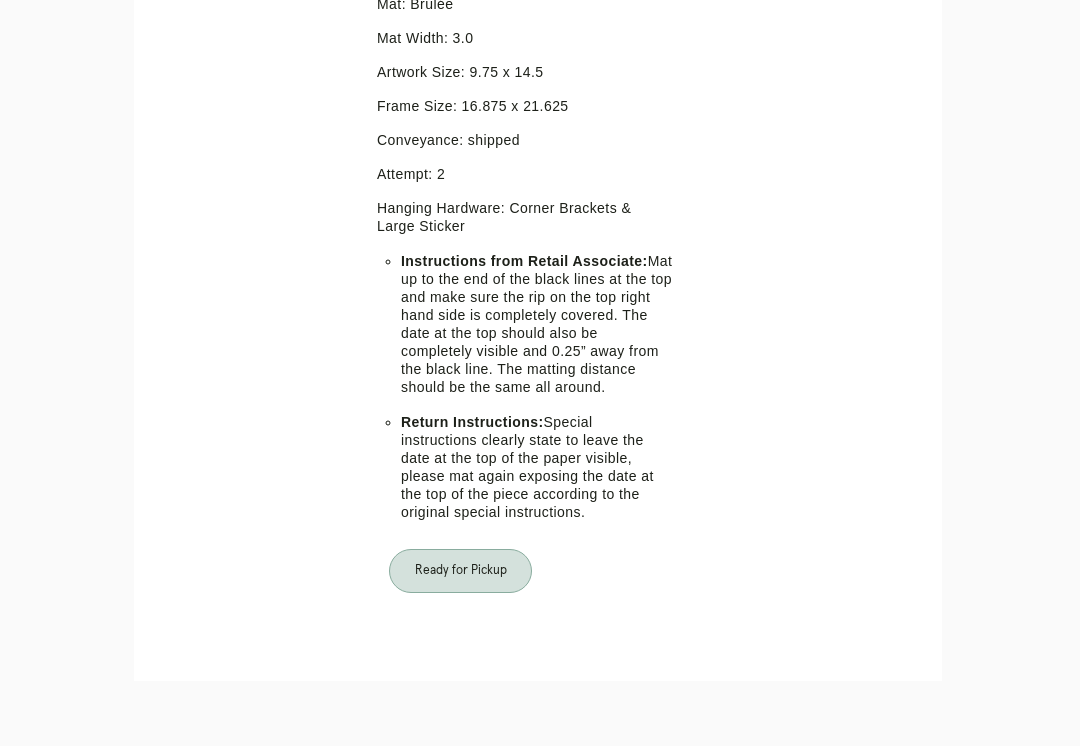 click on "Orders" at bounding box center (451, 809) 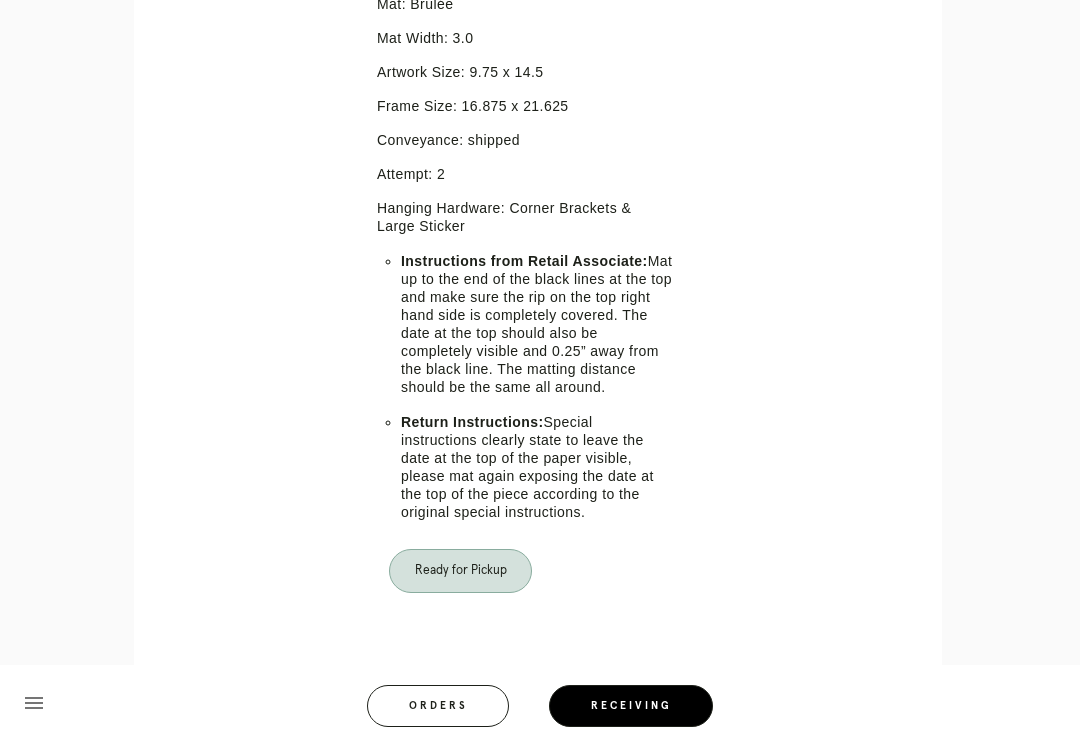 scroll, scrollTop: 0, scrollLeft: 0, axis: both 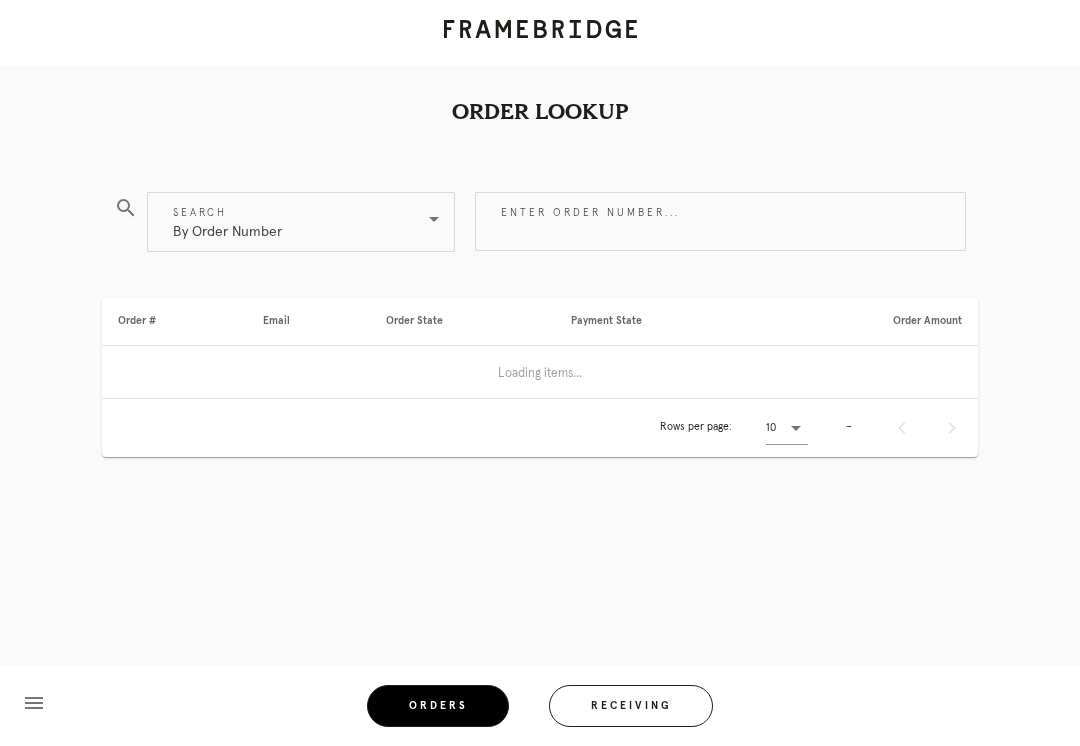 click on "Receiving" at bounding box center (631, 706) 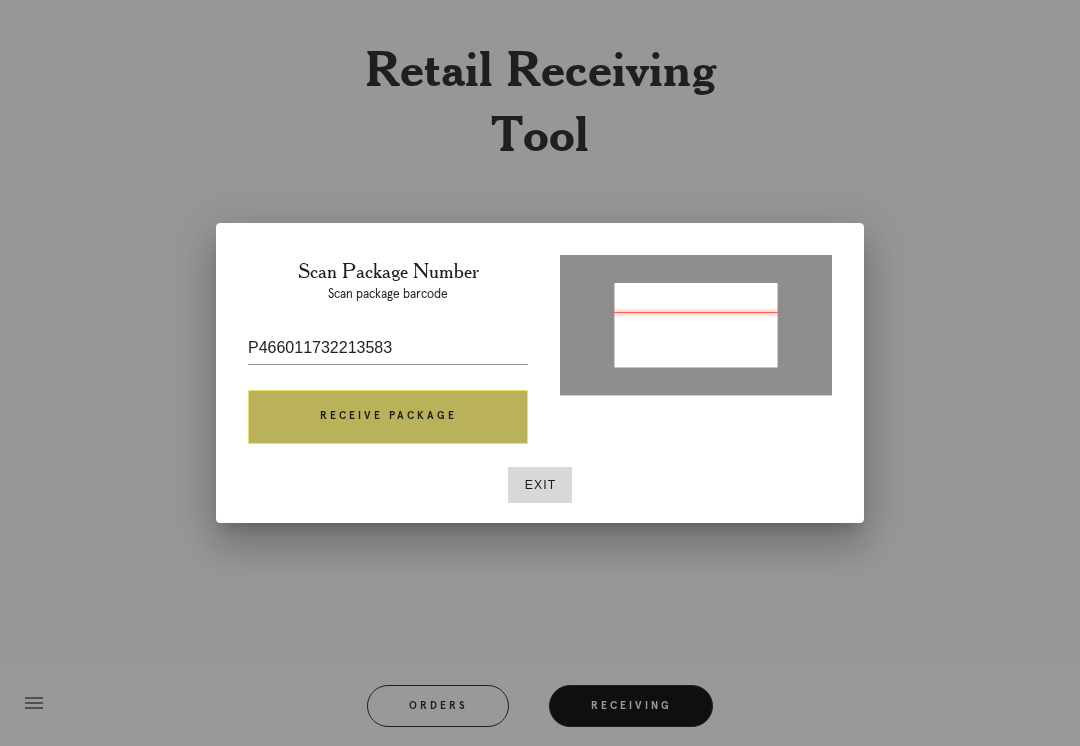 click on "Receive Package" at bounding box center [388, 417] 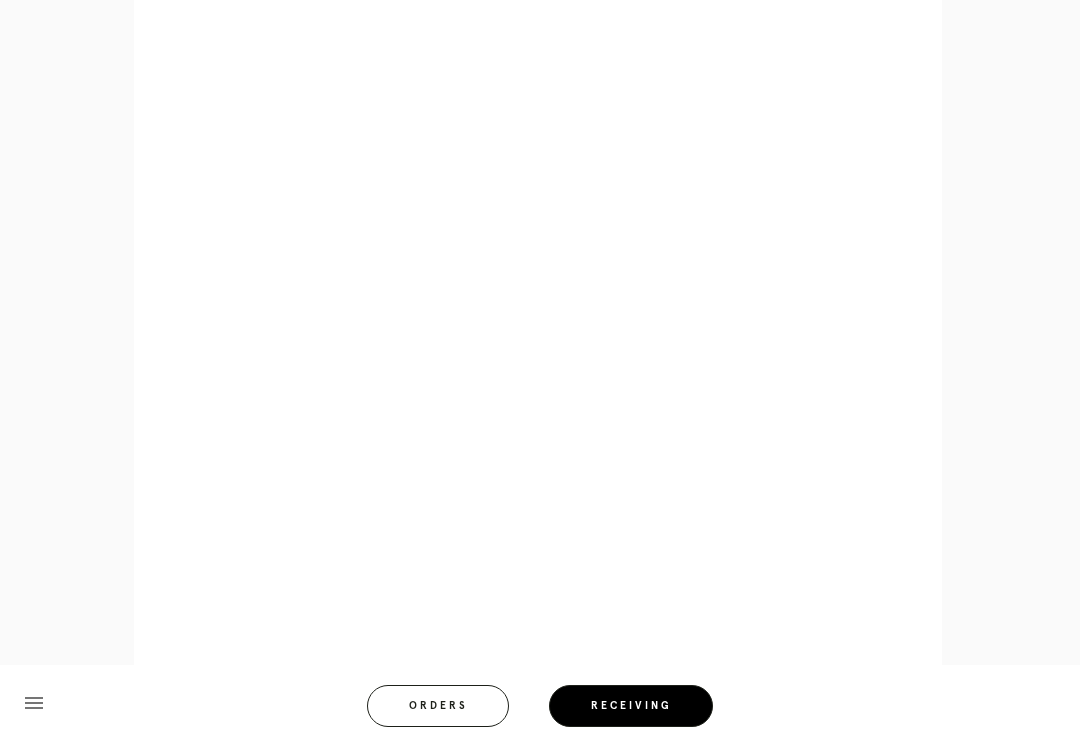 scroll, scrollTop: 858, scrollLeft: 0, axis: vertical 